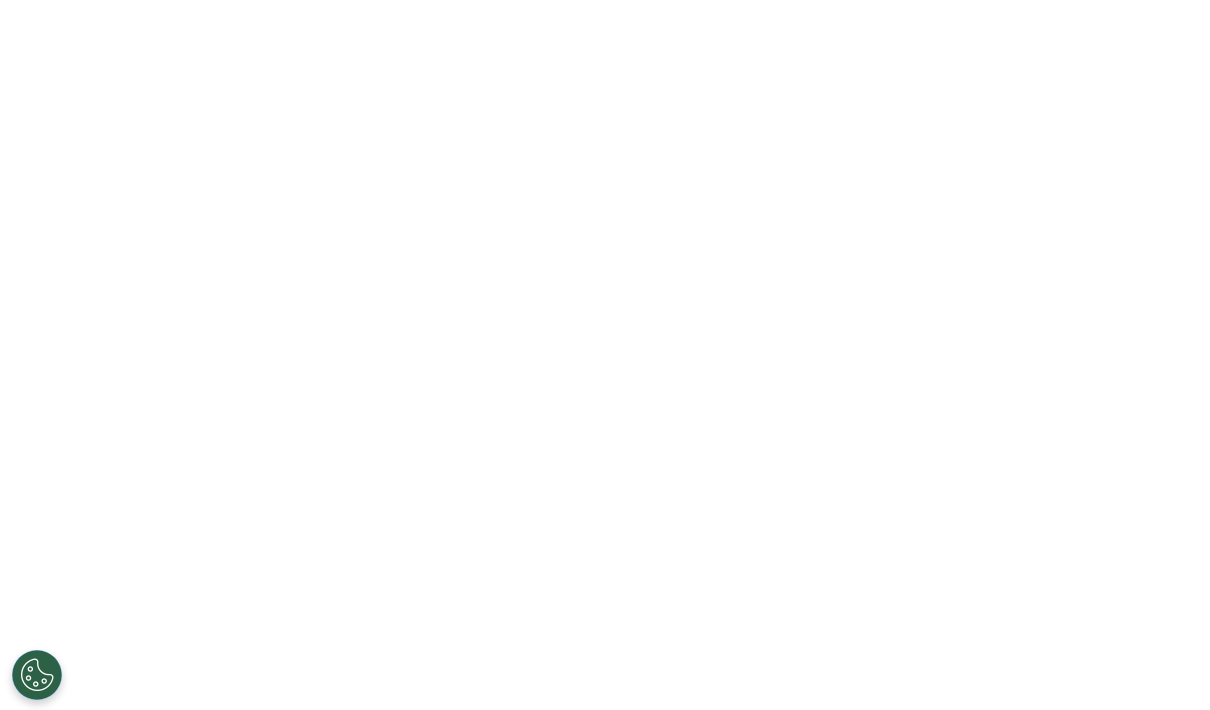 scroll, scrollTop: 0, scrollLeft: 0, axis: both 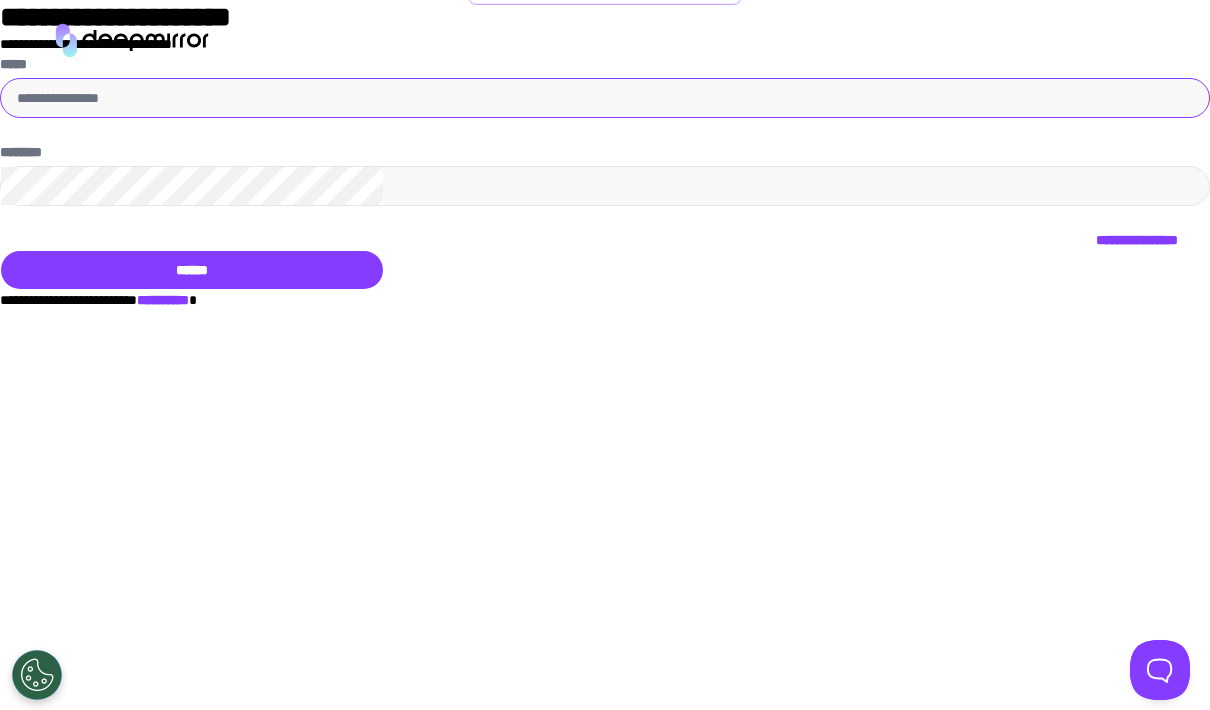 click on "•••••" at bounding box center (605, 98) 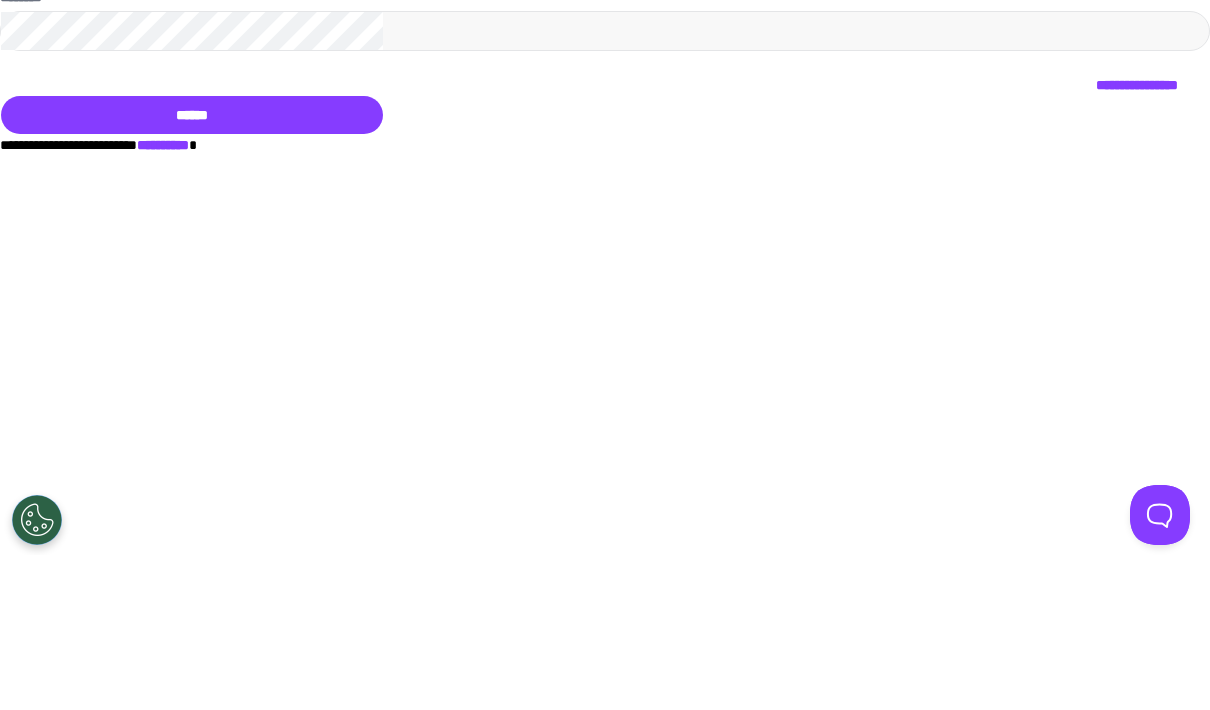 type on "•••••••••••••••••••••" 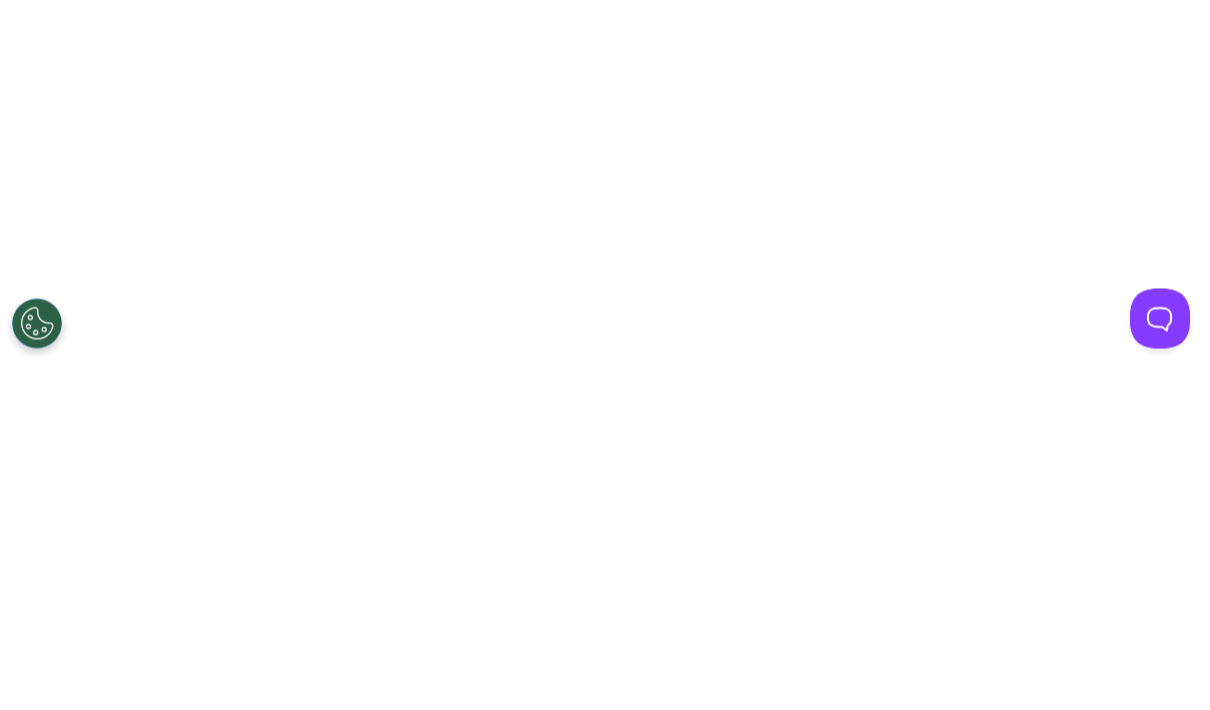 click on "••••••" at bounding box center [192, 270] 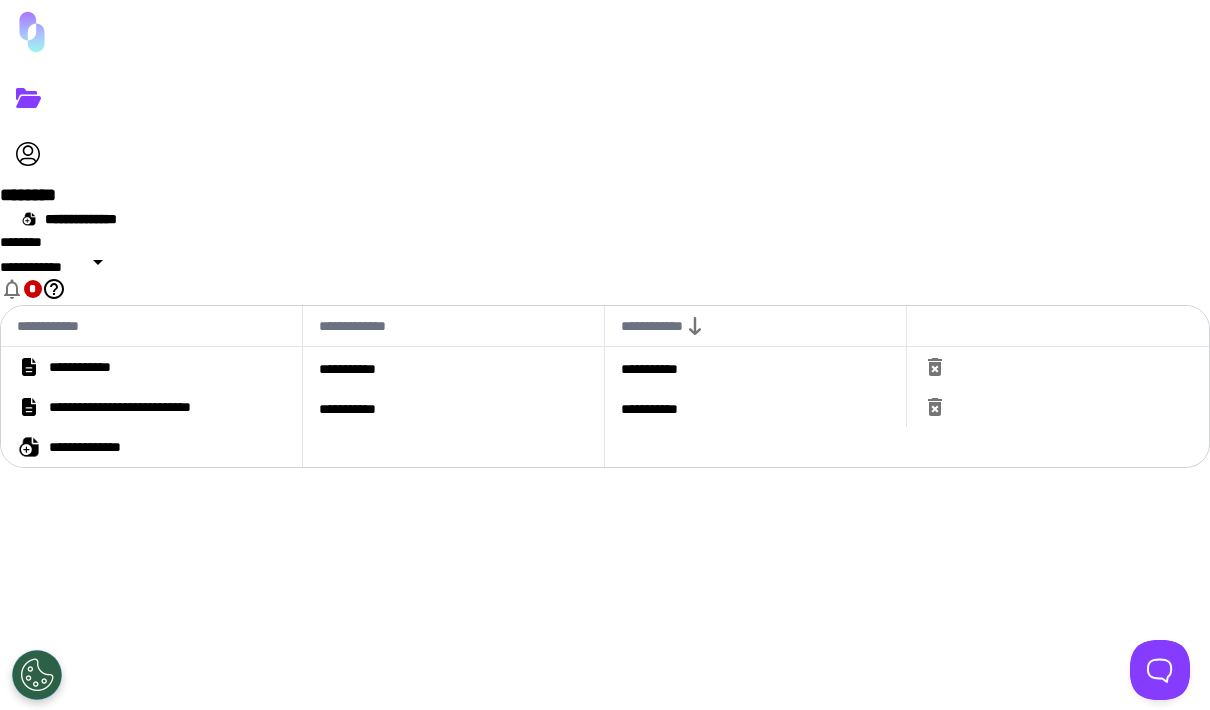click on "•••••••••••• ••••••••••••• ••••••••••••   •••••••••••• ••••••••••• ••••••••••• •••••••••••••••••••••••••••• ••••••••••• ••••••••••• ••••••••••••••" at bounding box center [605, 386] 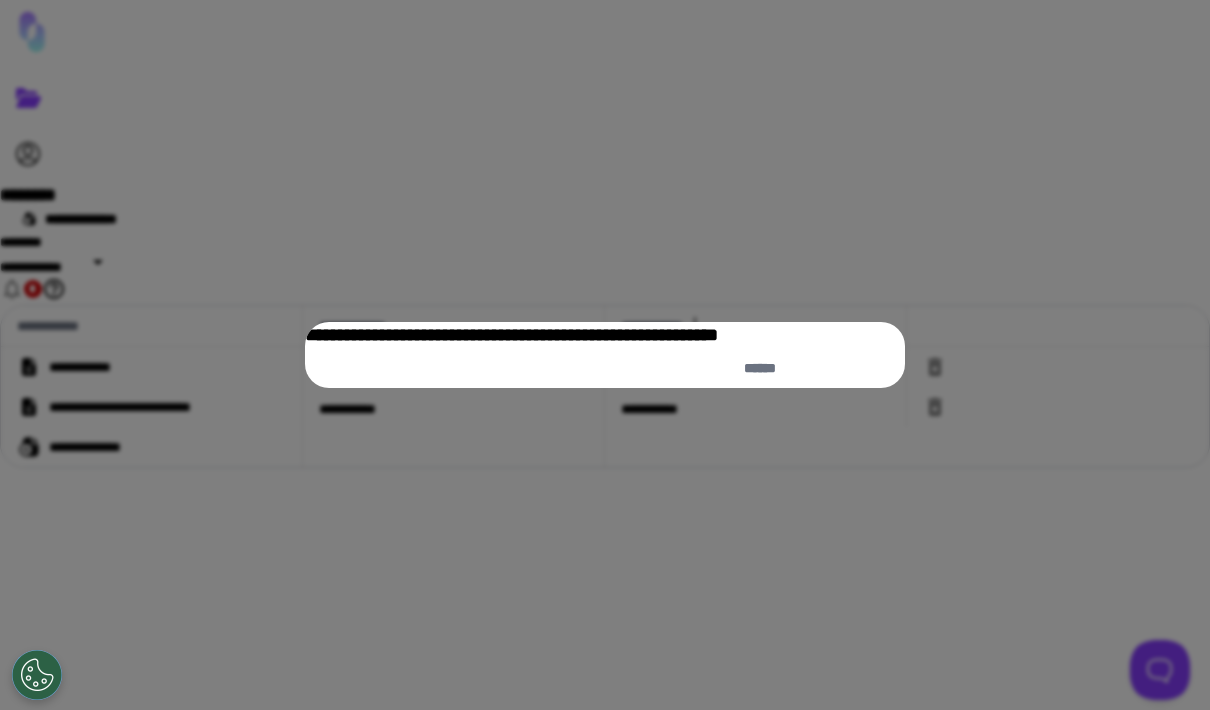 click on "••••••" at bounding box center (860, 368) 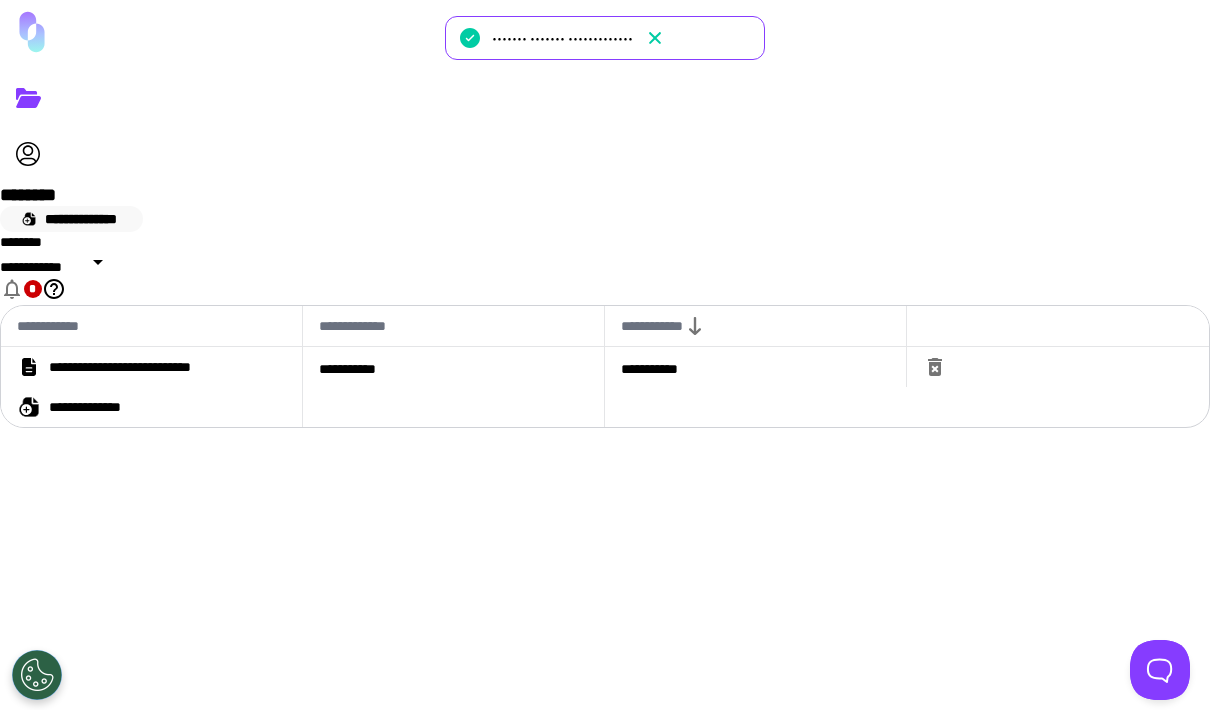 click on "••••••••••••••" at bounding box center [71, 219] 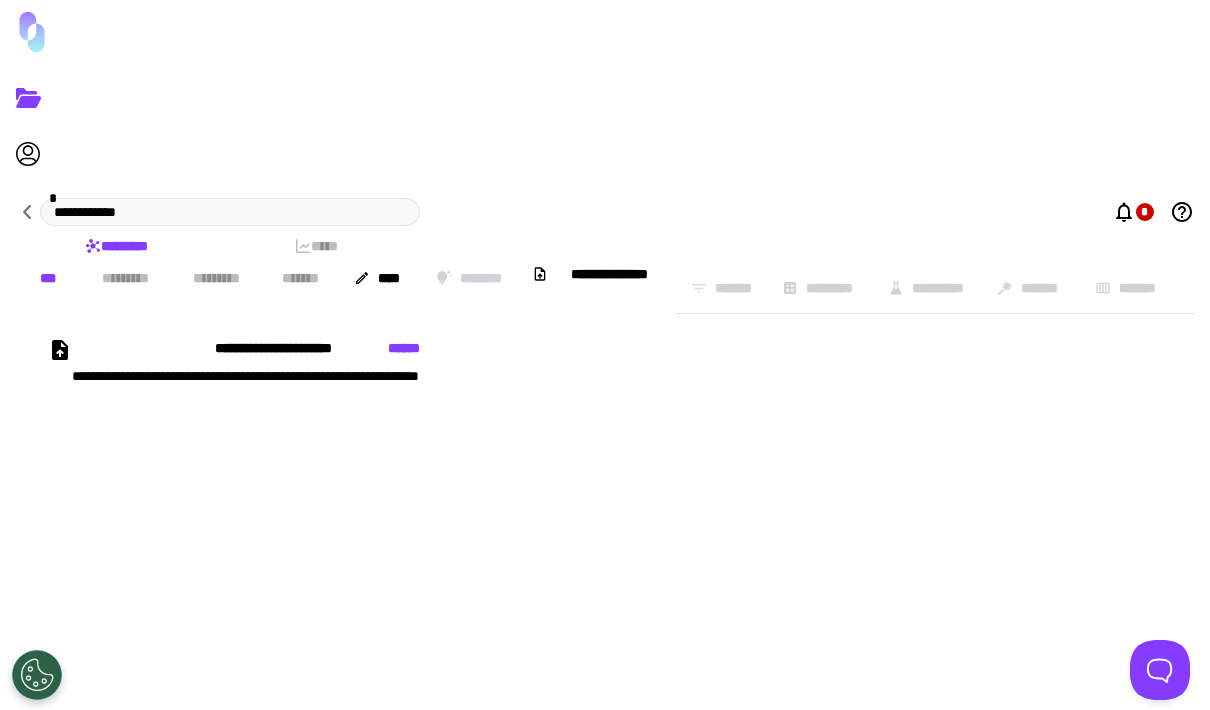 click on "••••••••••••••••" at bounding box center (410, 428) 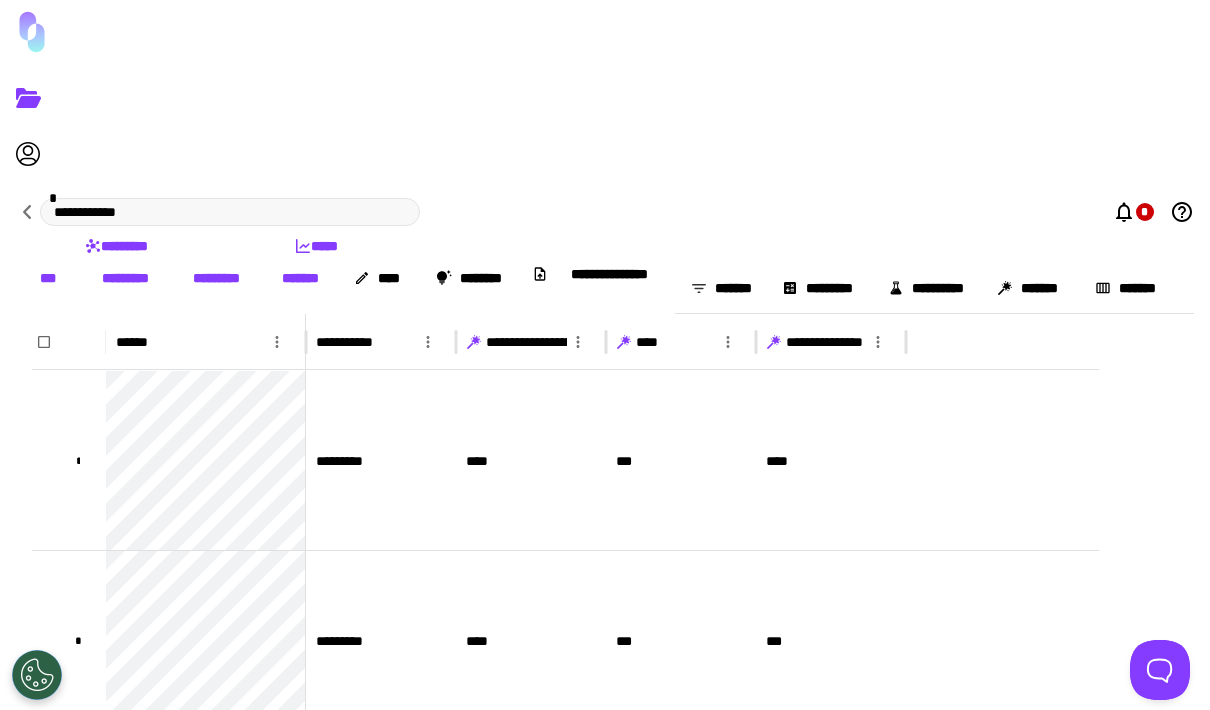 click at bounding box center [474, 342] 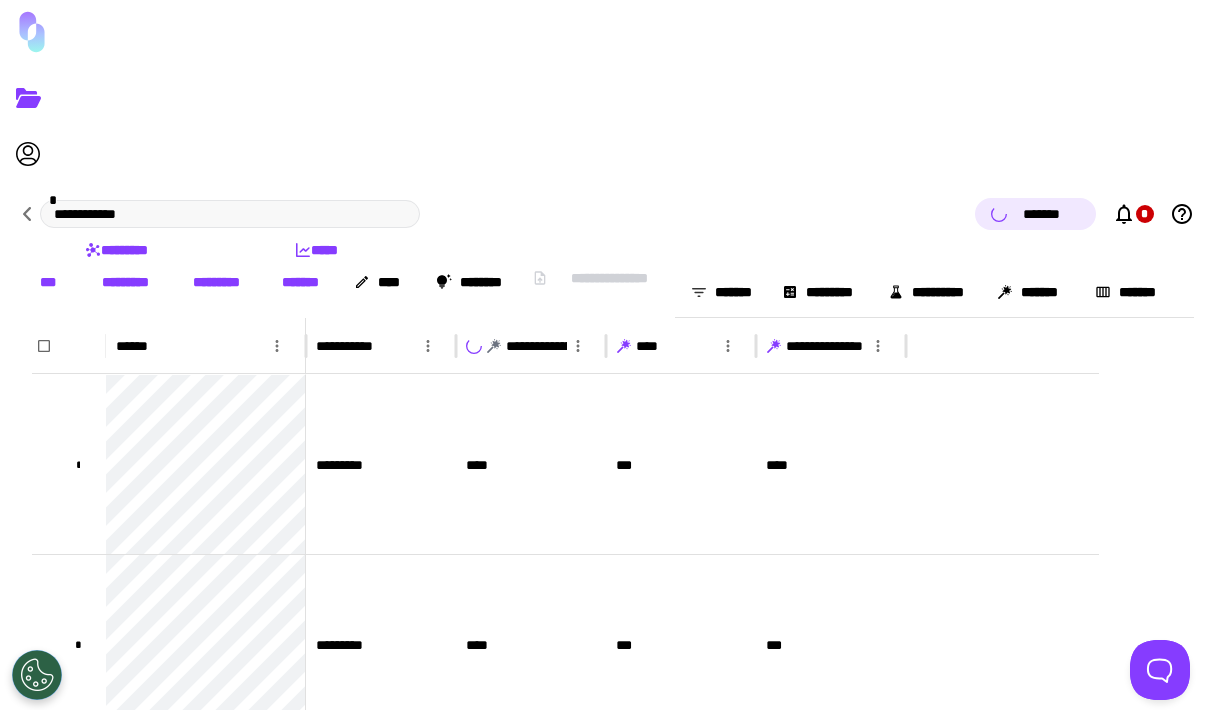 click at bounding box center (494, 346) 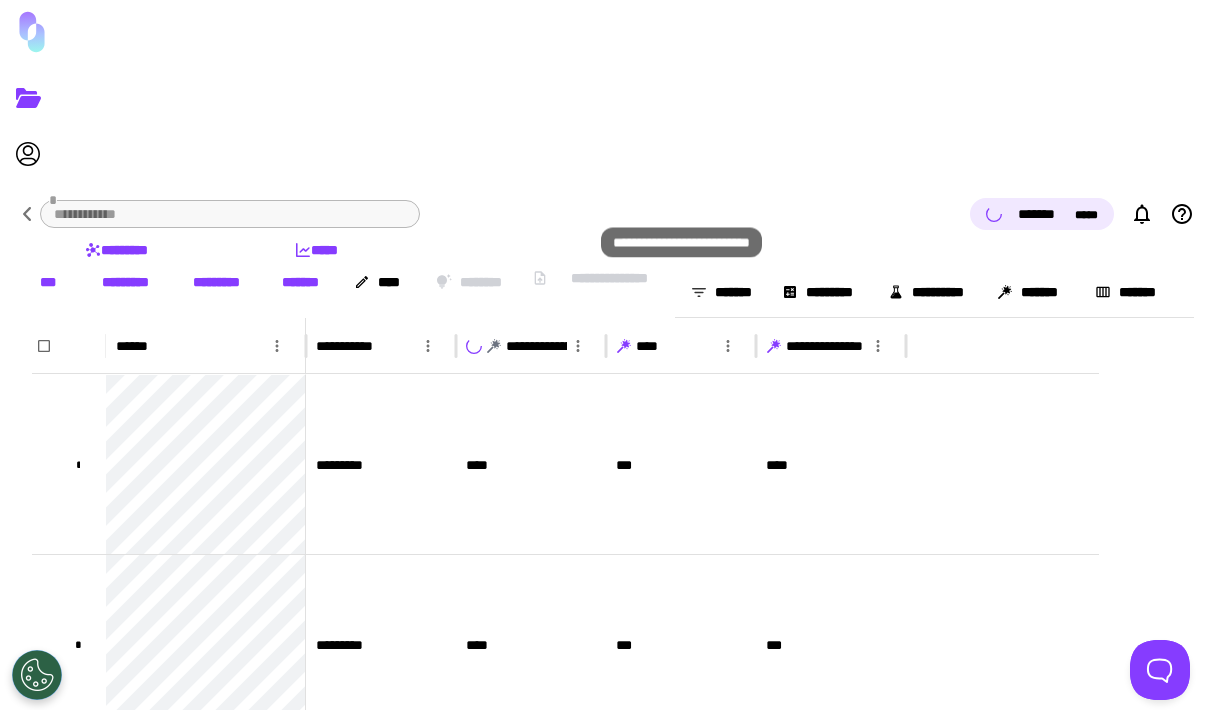 click at bounding box center (774, 346) 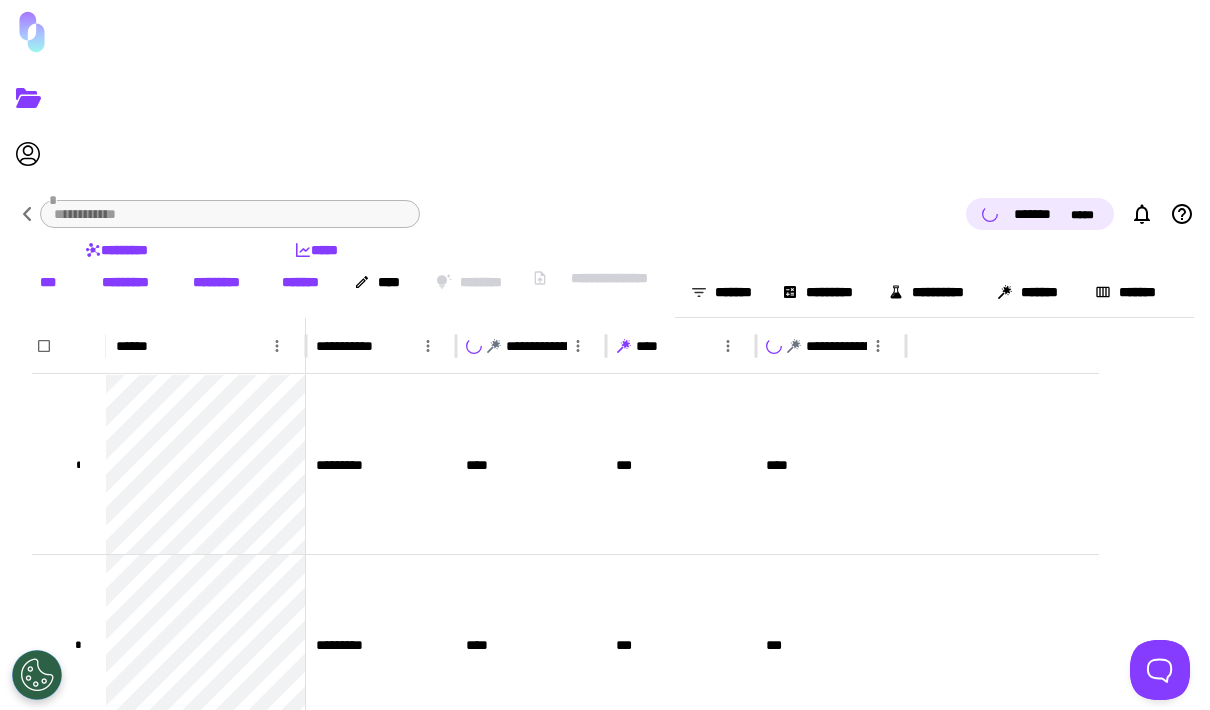 click on "•••••••••" at bounding box center [217, 282] 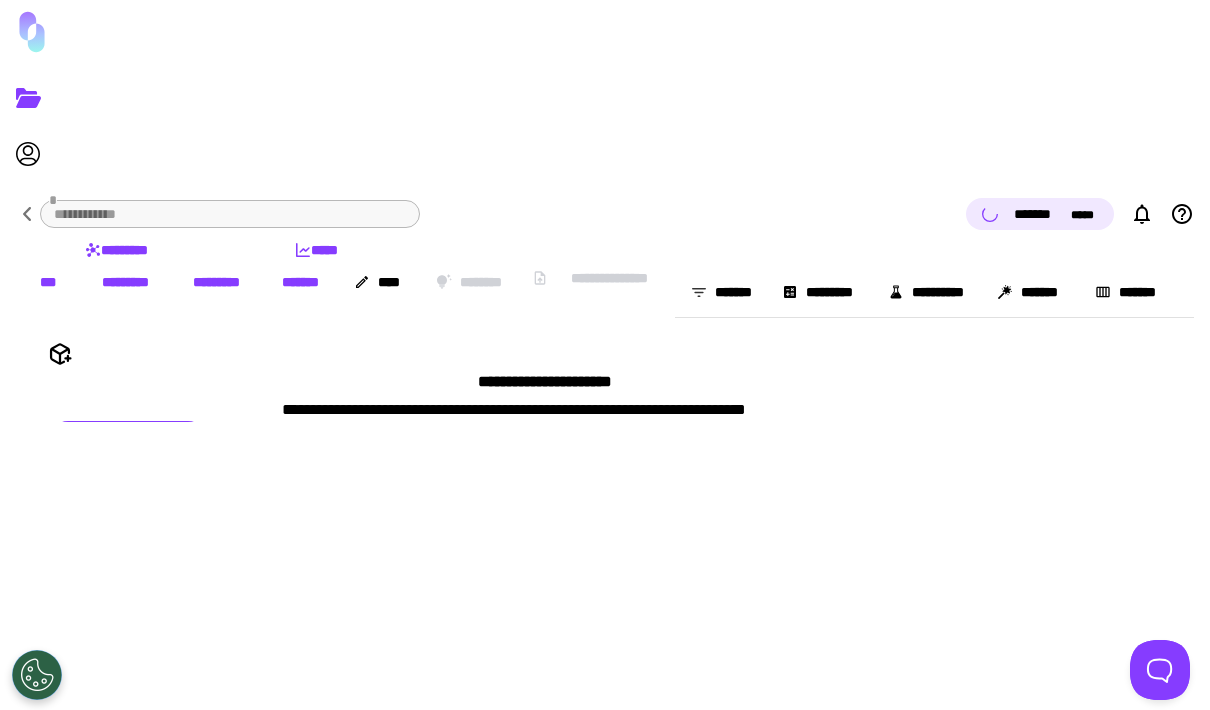 click on "•••" at bounding box center [48, 282] 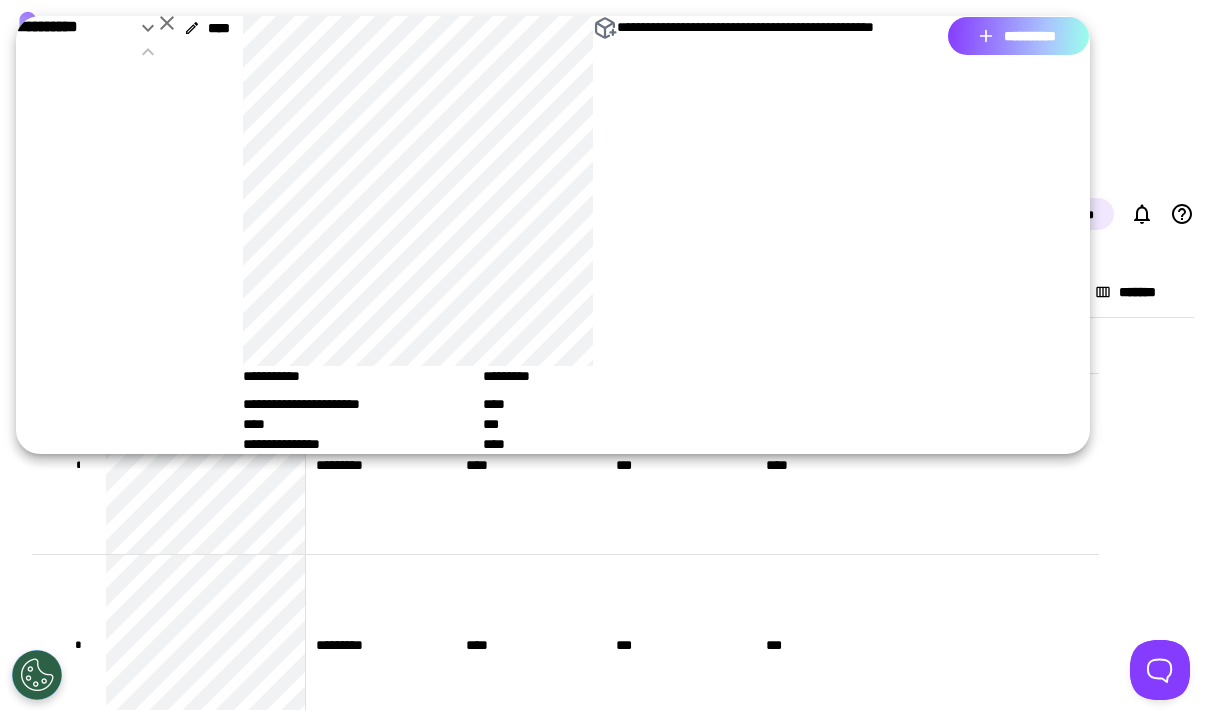 click on "••••••••••" at bounding box center [1018, 36] 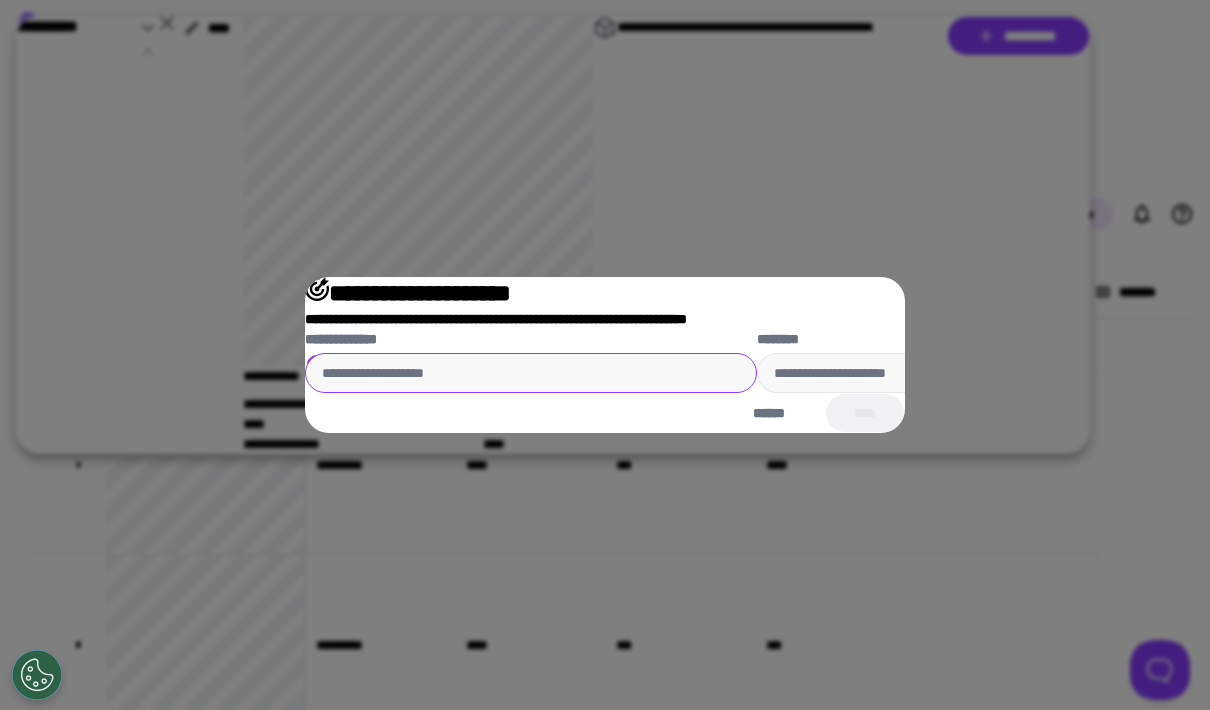 click on "••••••••••••••" at bounding box center [531, 373] 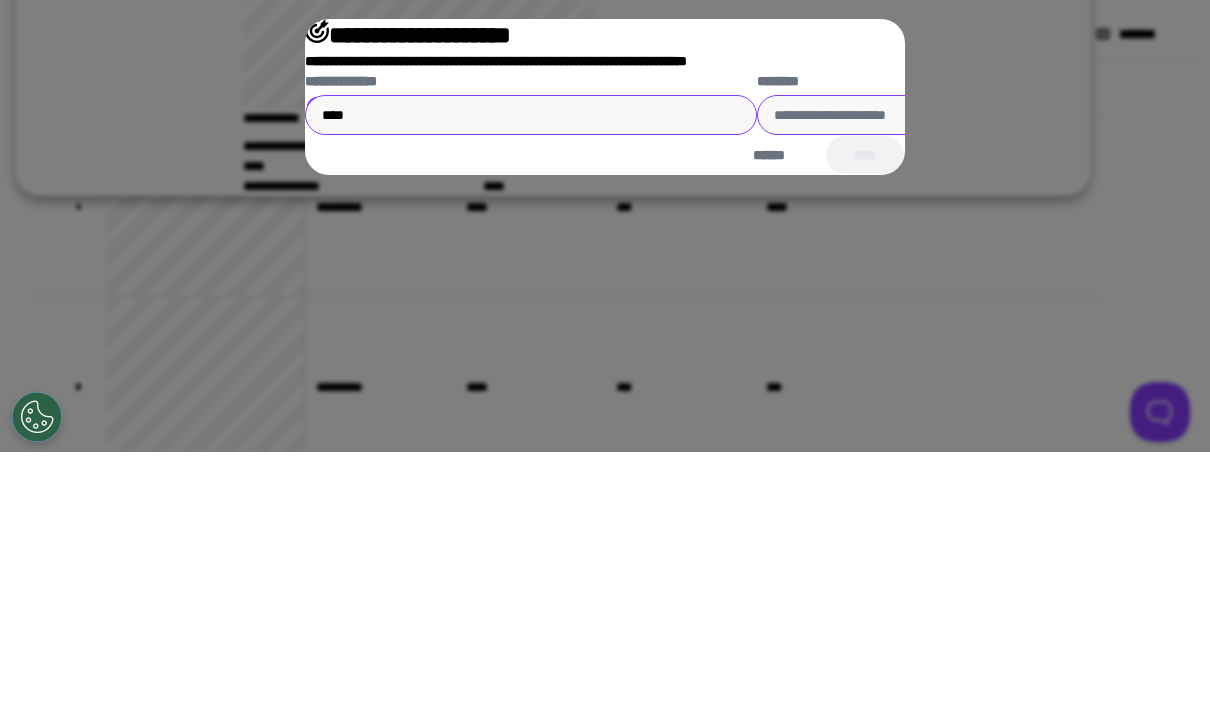 type on "••••" 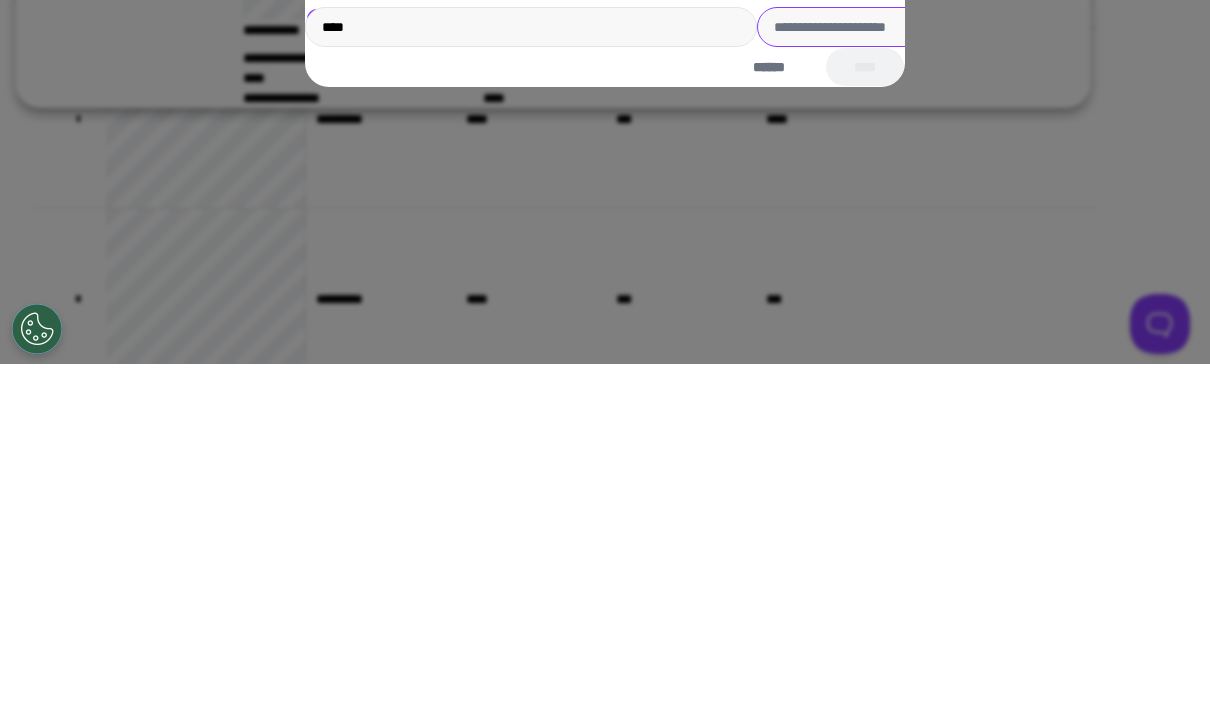 click on "••••••••" at bounding box center (983, 373) 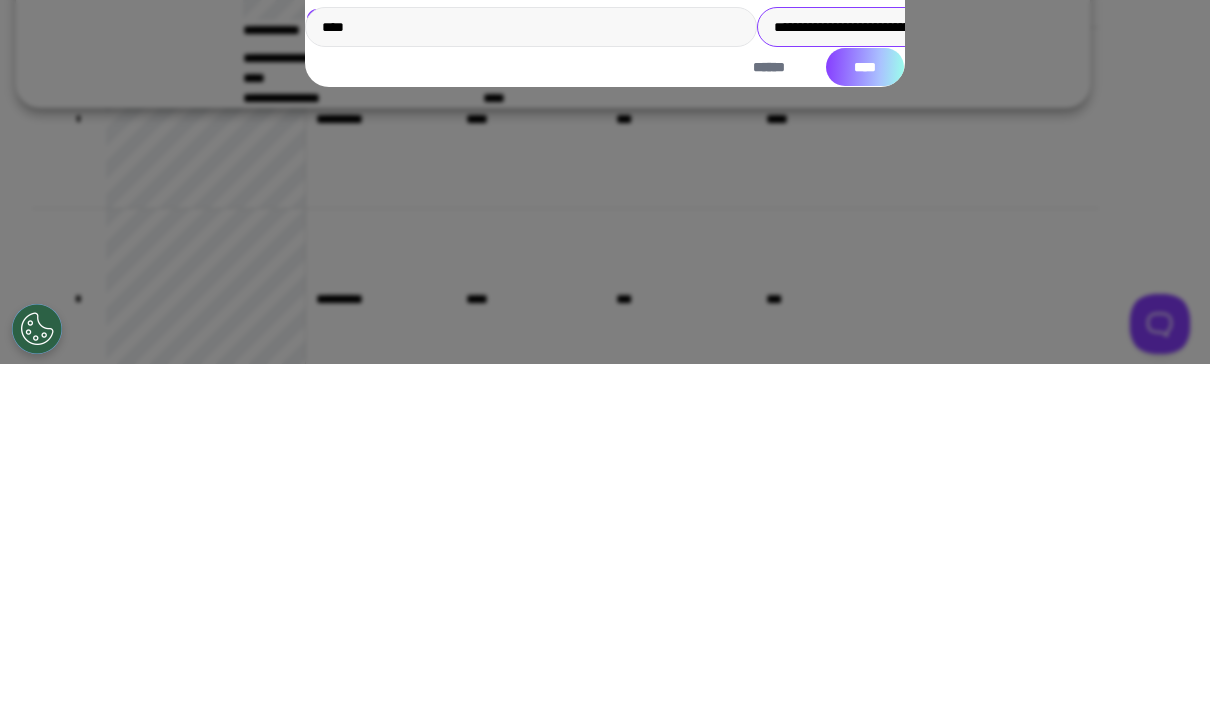 click on "••••" at bounding box center (865, 413) 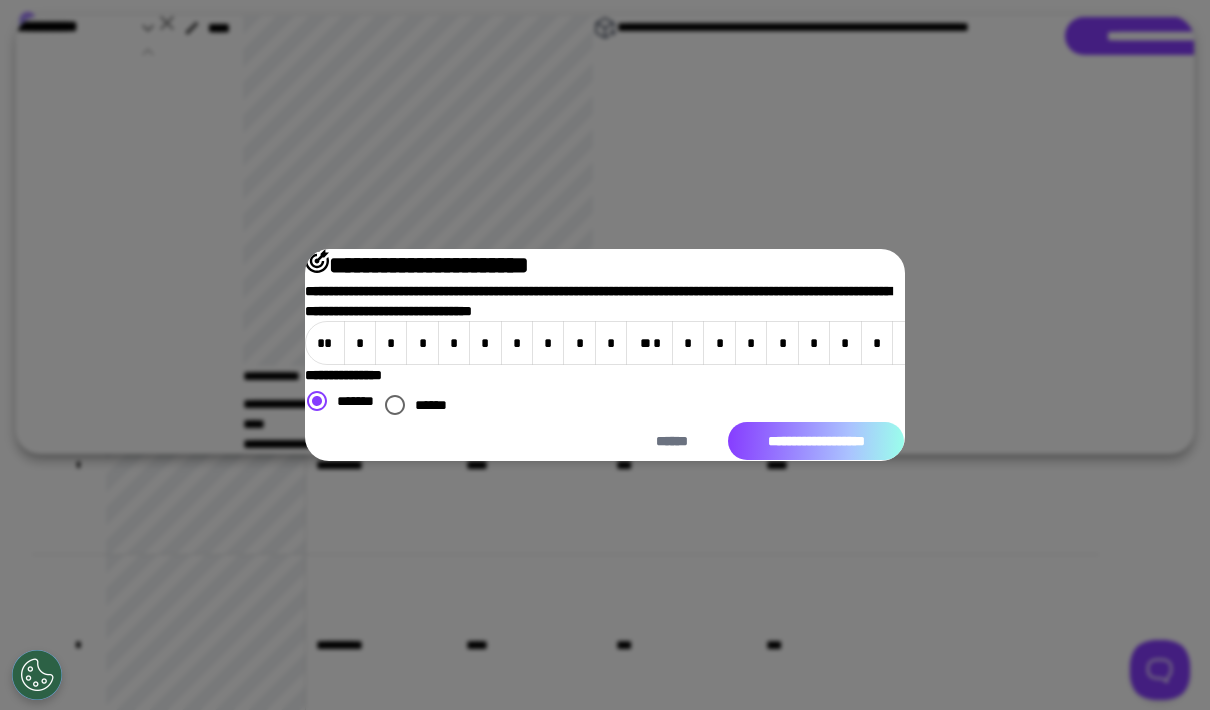click on "•••••••••••••••••••" at bounding box center (816, 441) 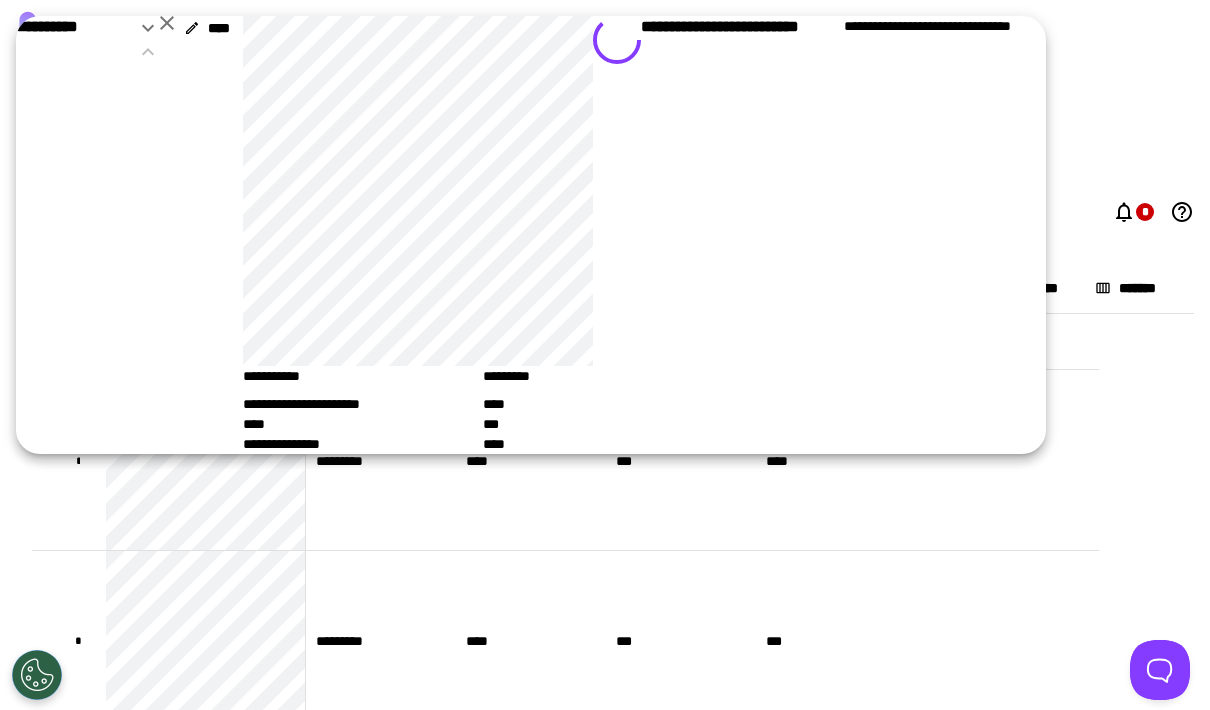click at bounding box center (148, 28) 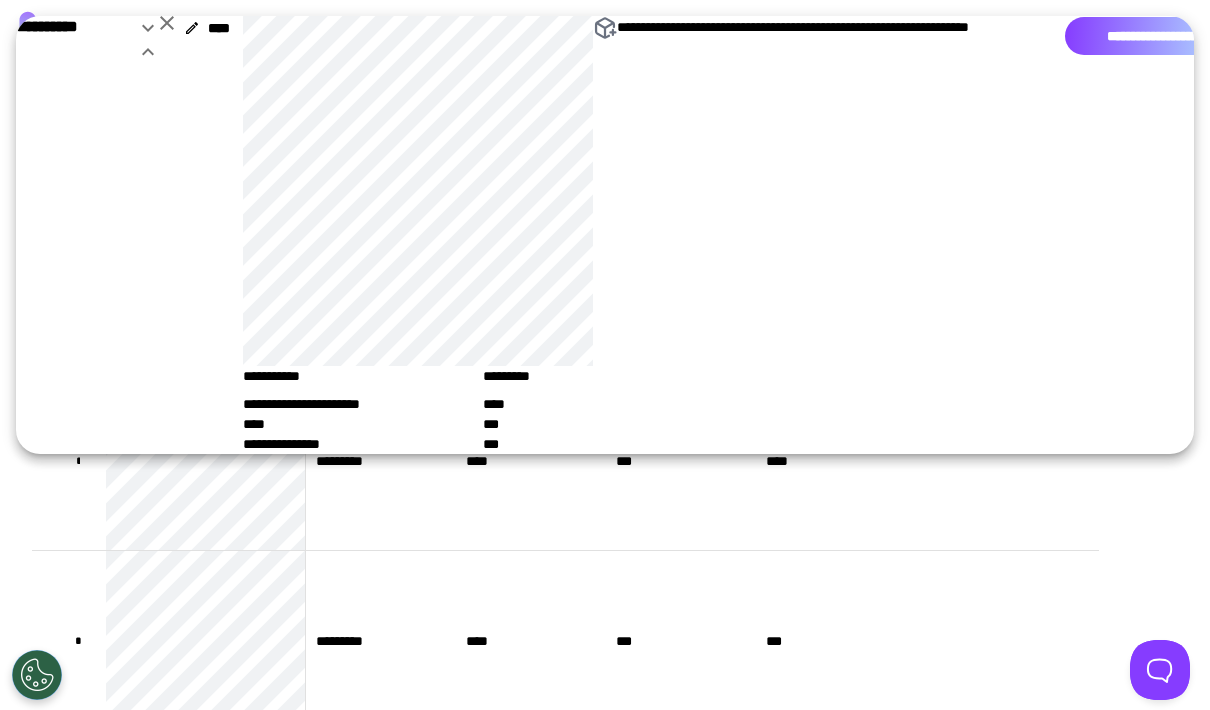 click on "••••••••••••••••••••••" at bounding box center (1163, 36) 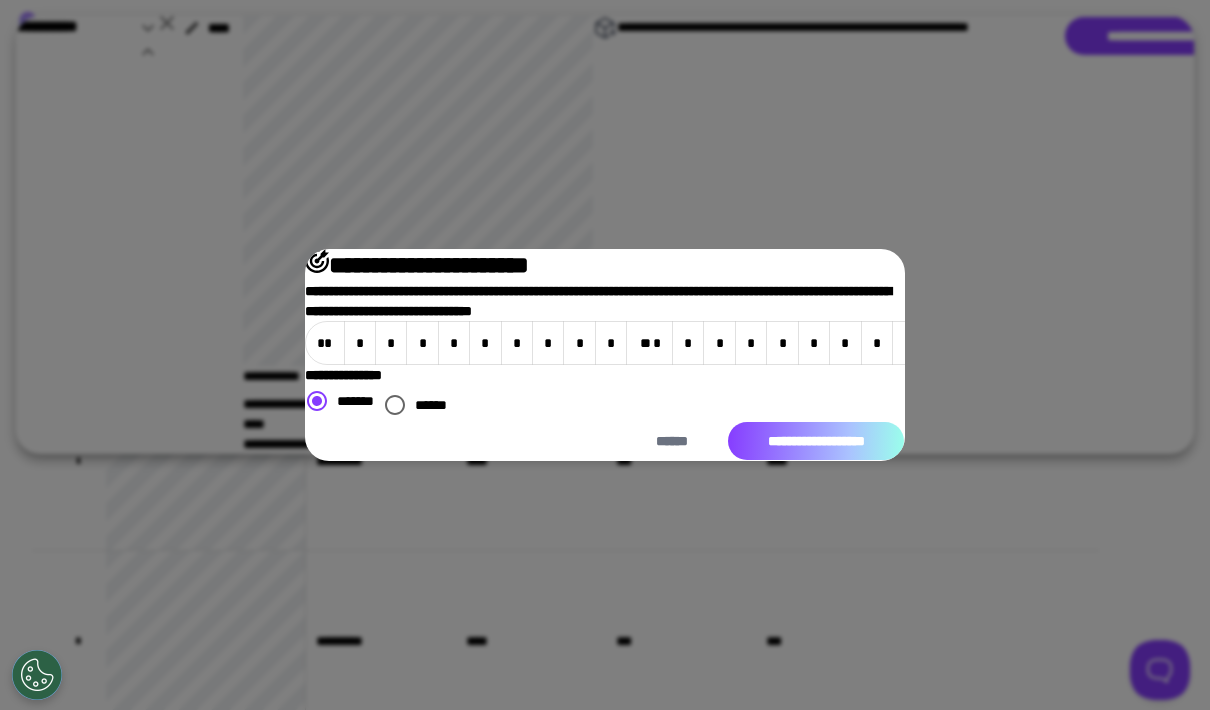click on "•••••••••••••••••••" at bounding box center [816, 441] 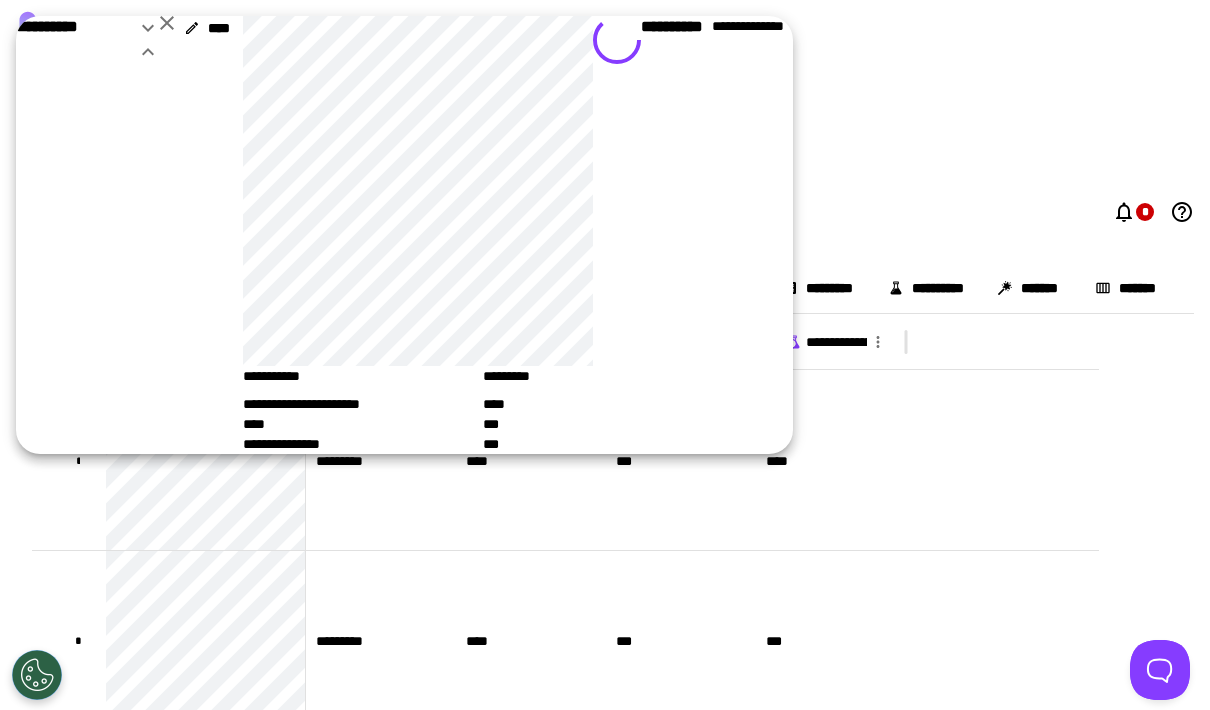 click at bounding box center (148, 28) 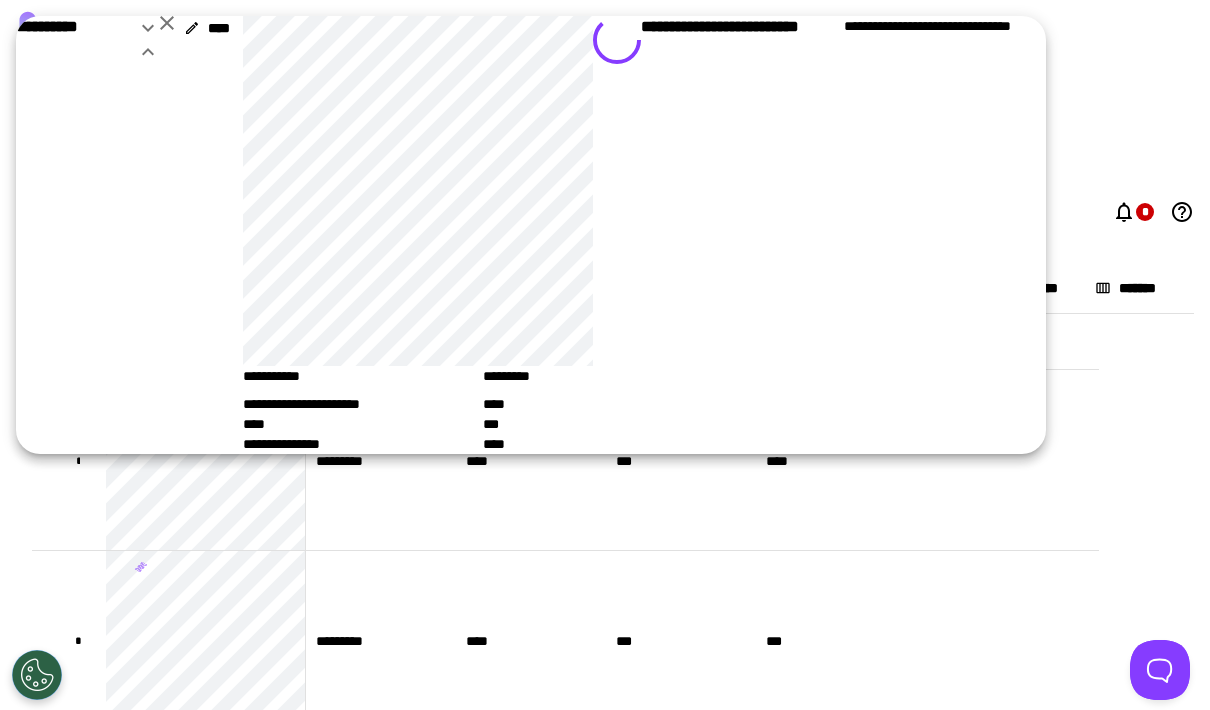 click at bounding box center [148, 51] 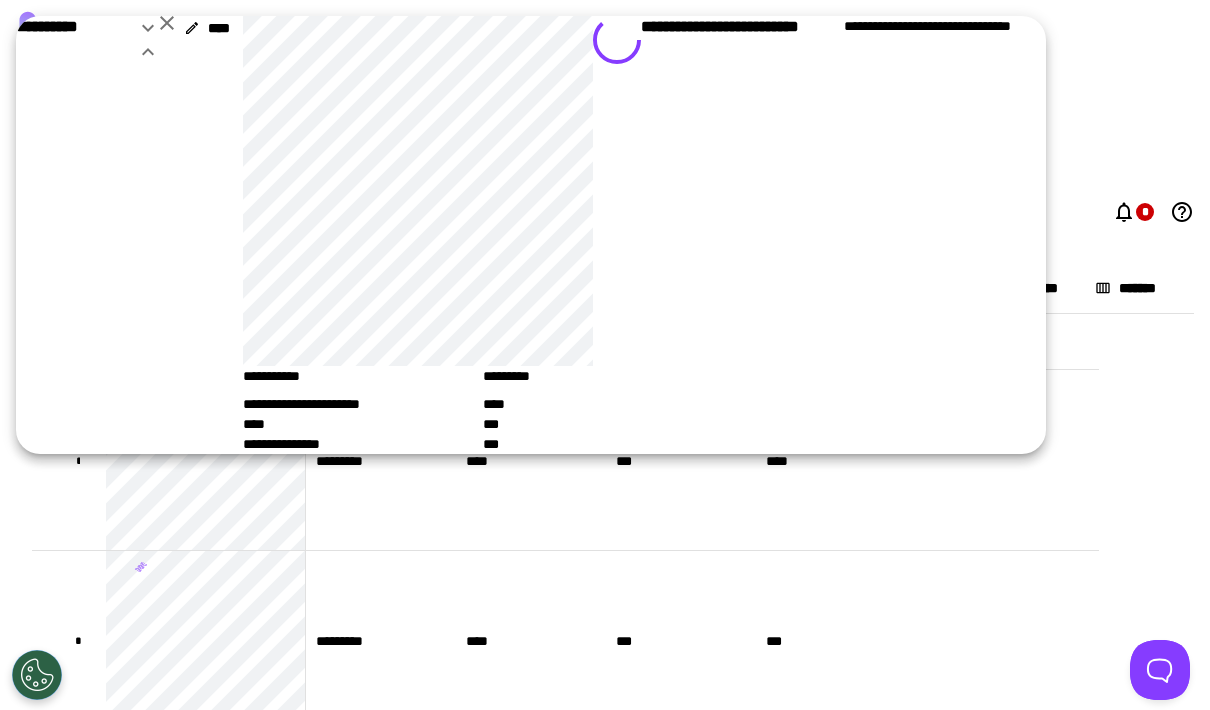 click at bounding box center [148, 51] 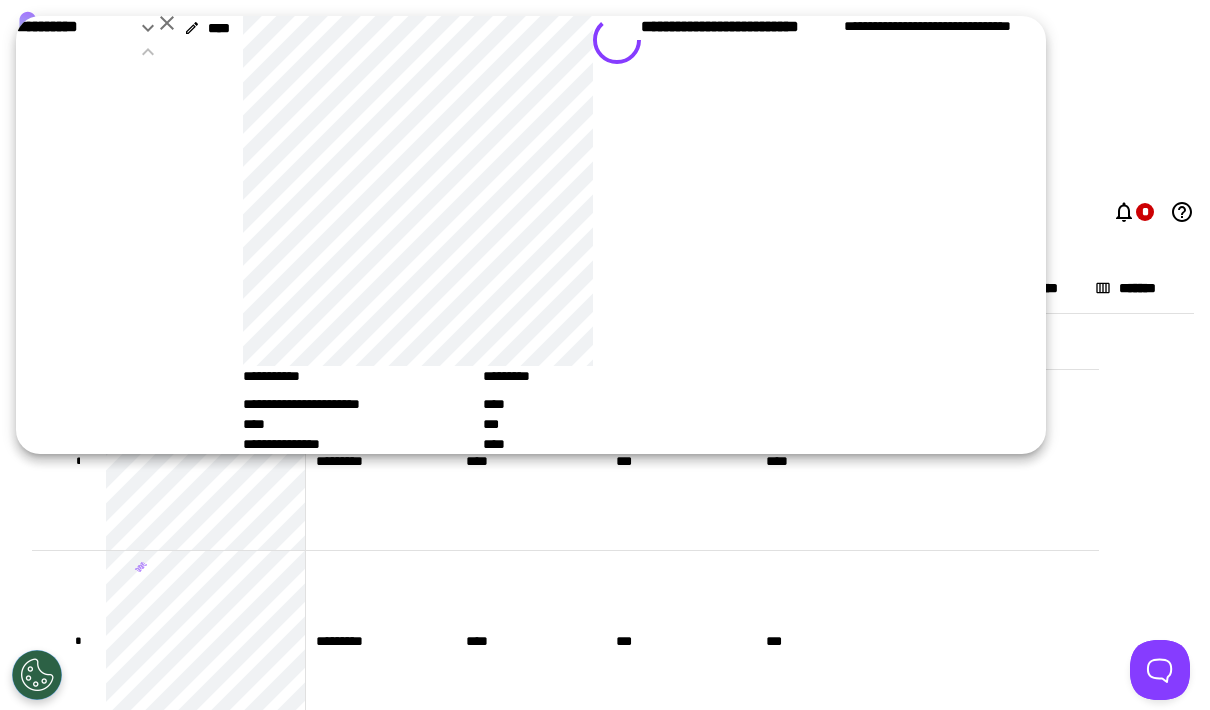 click at bounding box center (148, 28) 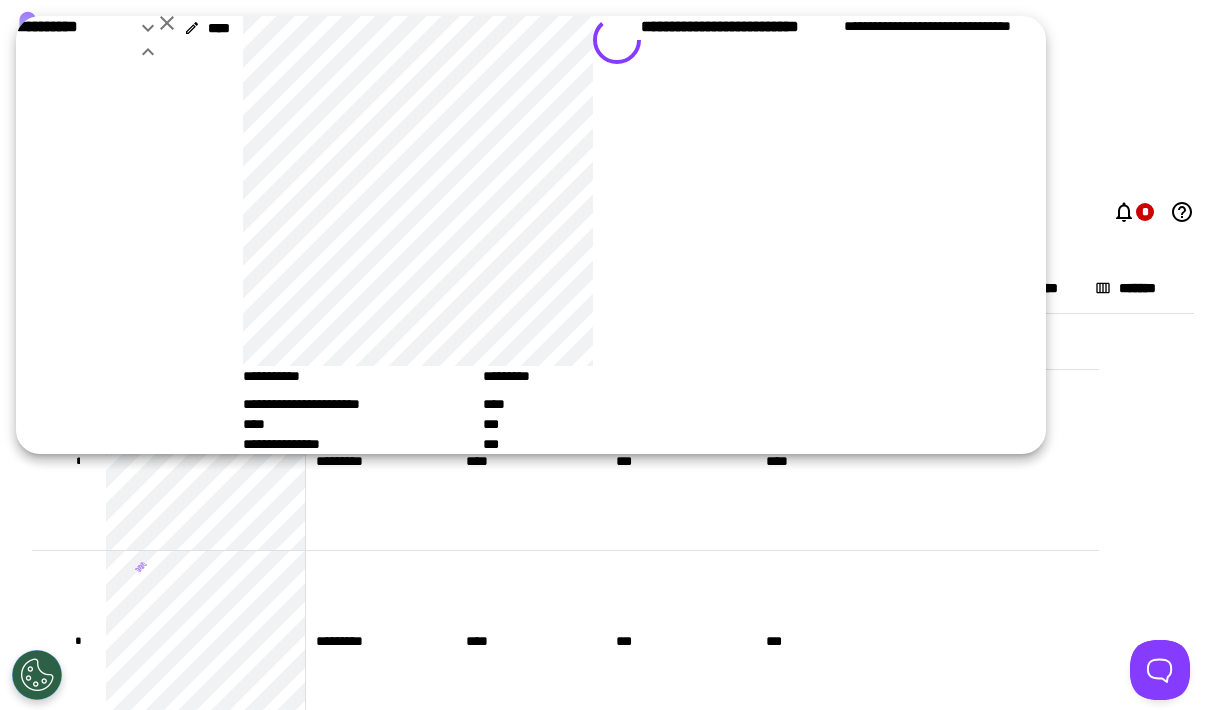 click at bounding box center (148, 28) 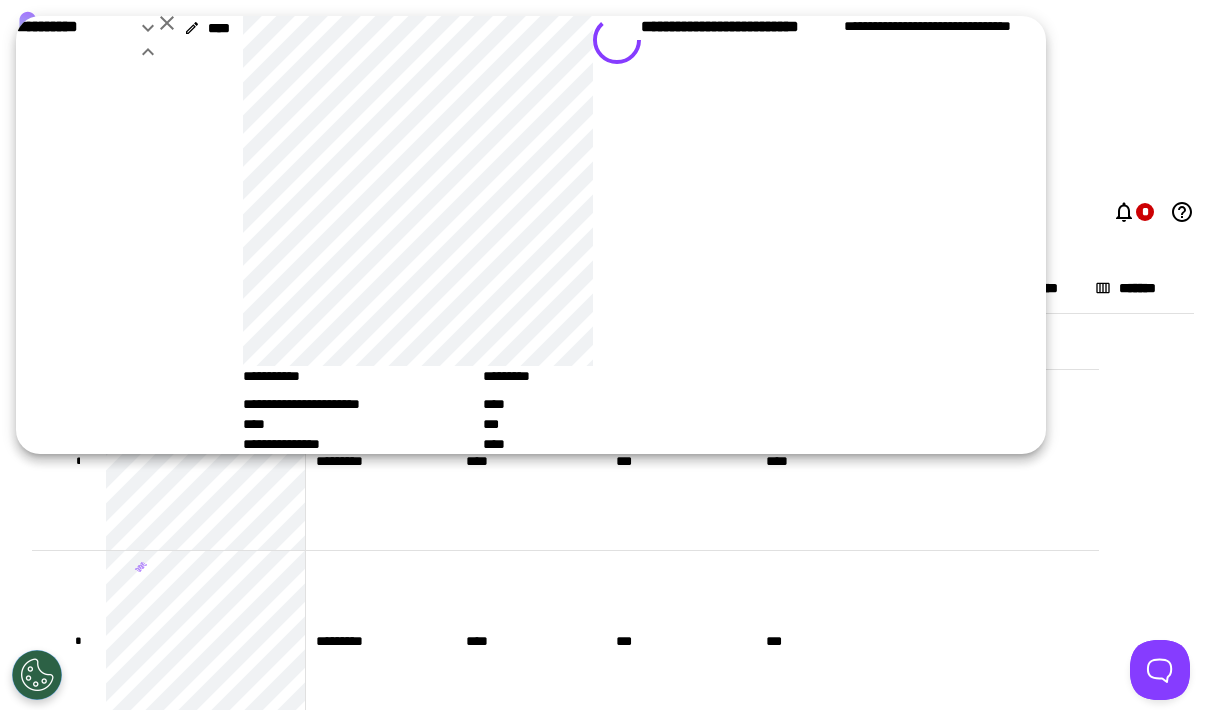 click on "•••••••••••••••••••••••••• •••••••••••••••••••••••••••••••••" at bounding box center (819, 235) 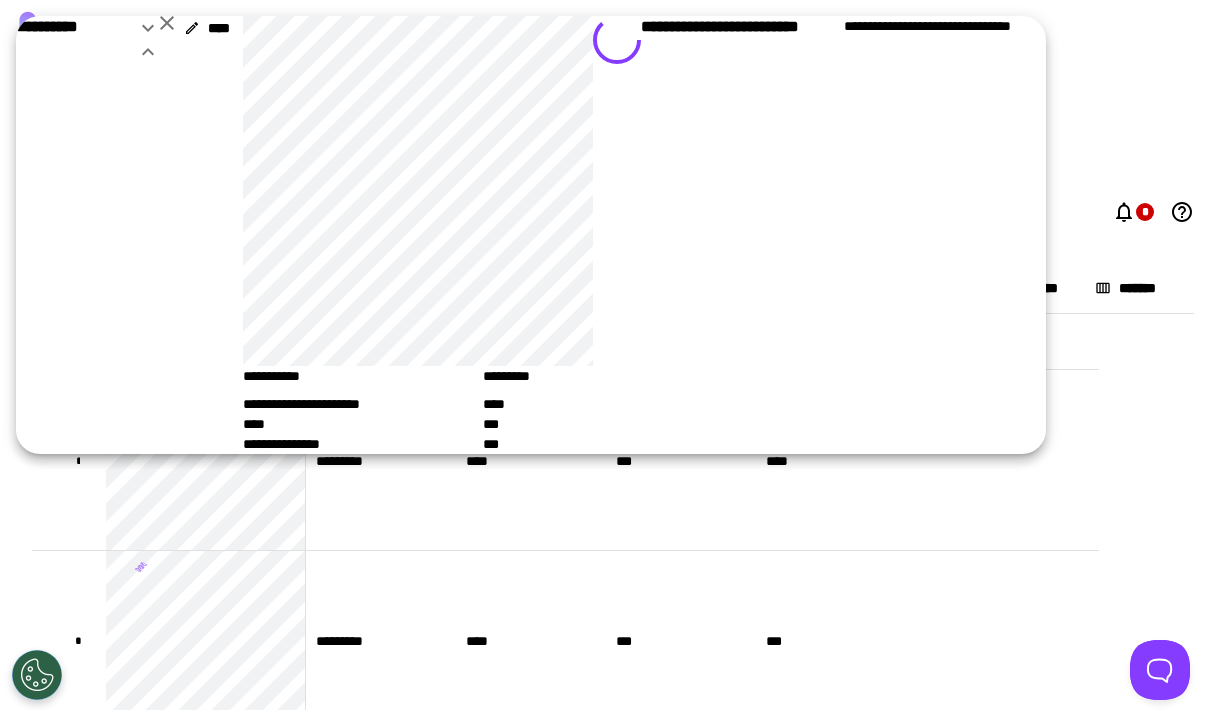 click at bounding box center (148, 28) 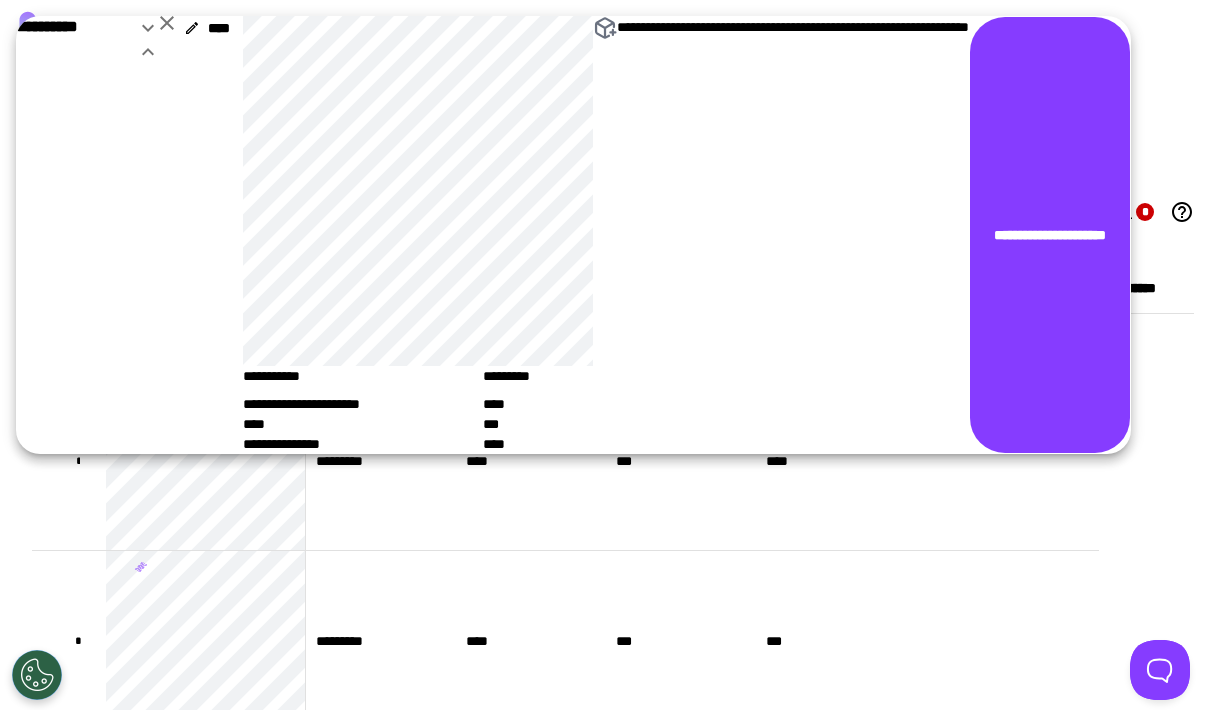 click at bounding box center (148, 28) 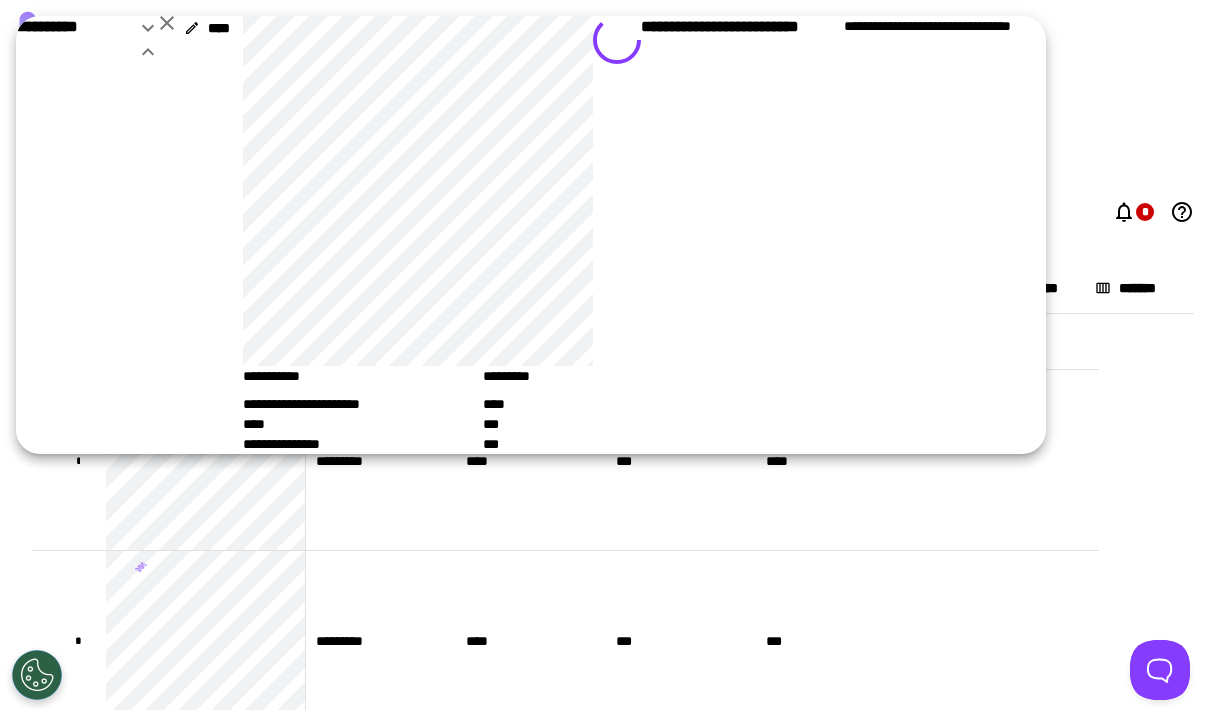 click at bounding box center (148, 52) 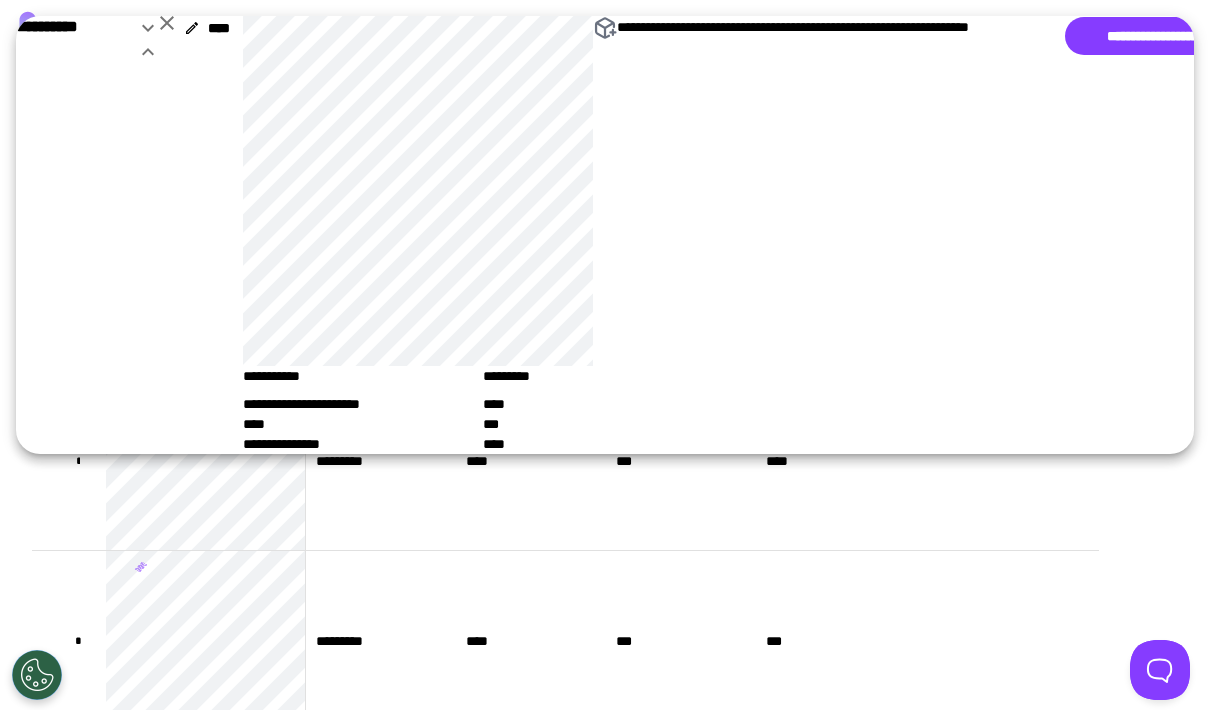 click at bounding box center (167, 23) 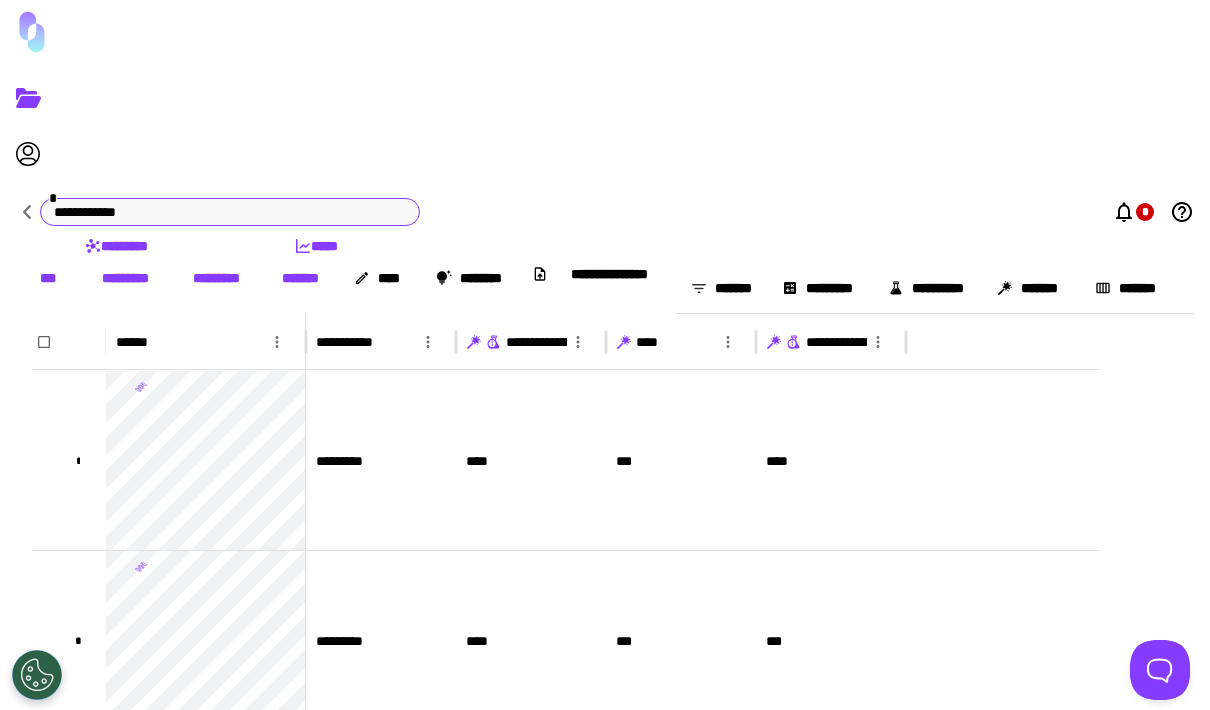 click on "••••••••••••" at bounding box center (230, 212) 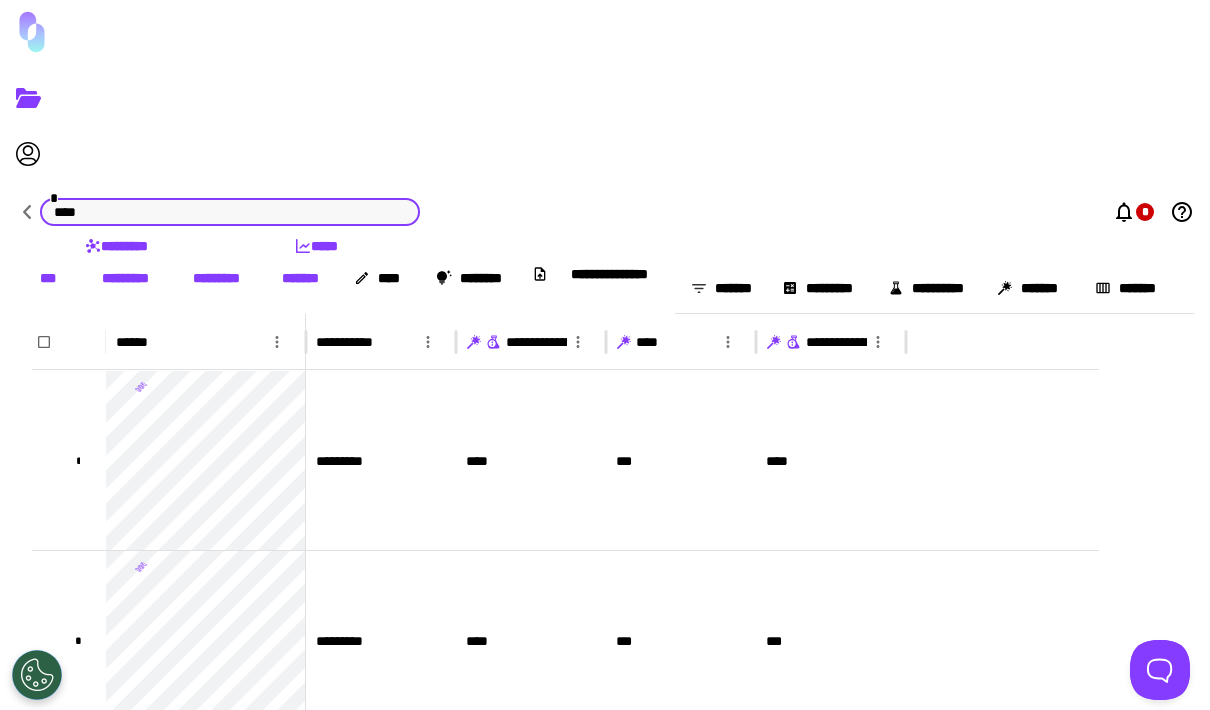 type on "••••" 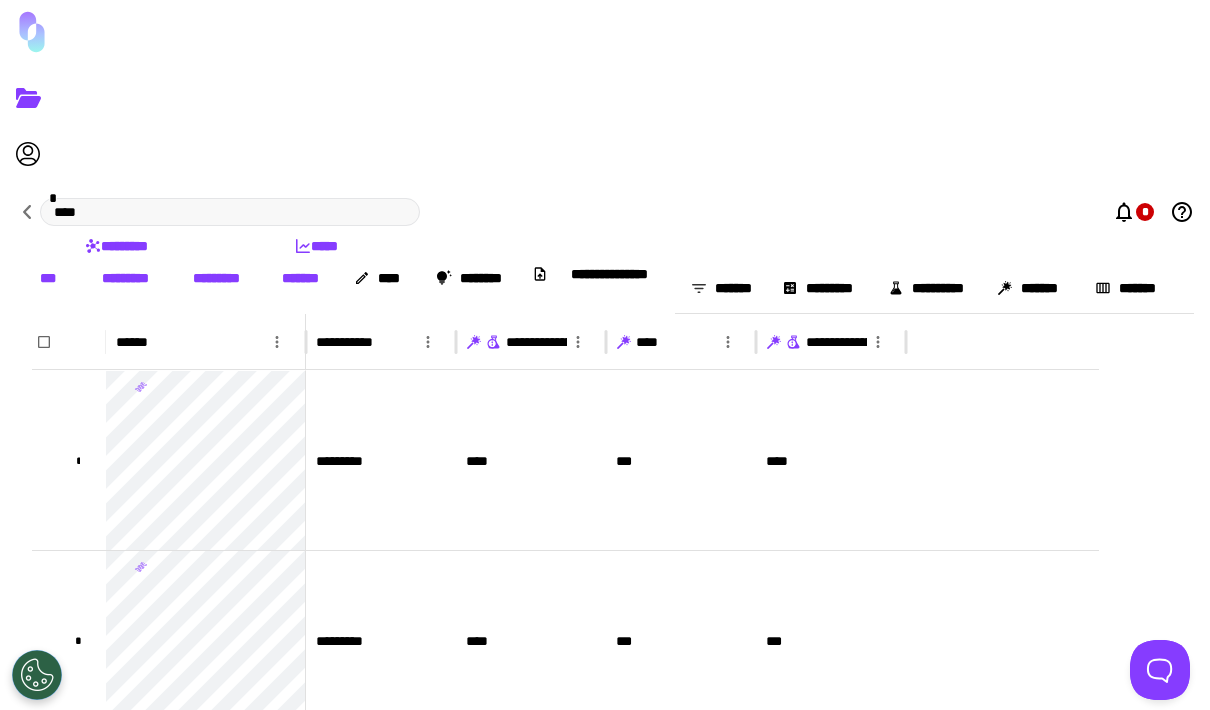 scroll, scrollTop: 101, scrollLeft: 0, axis: vertical 